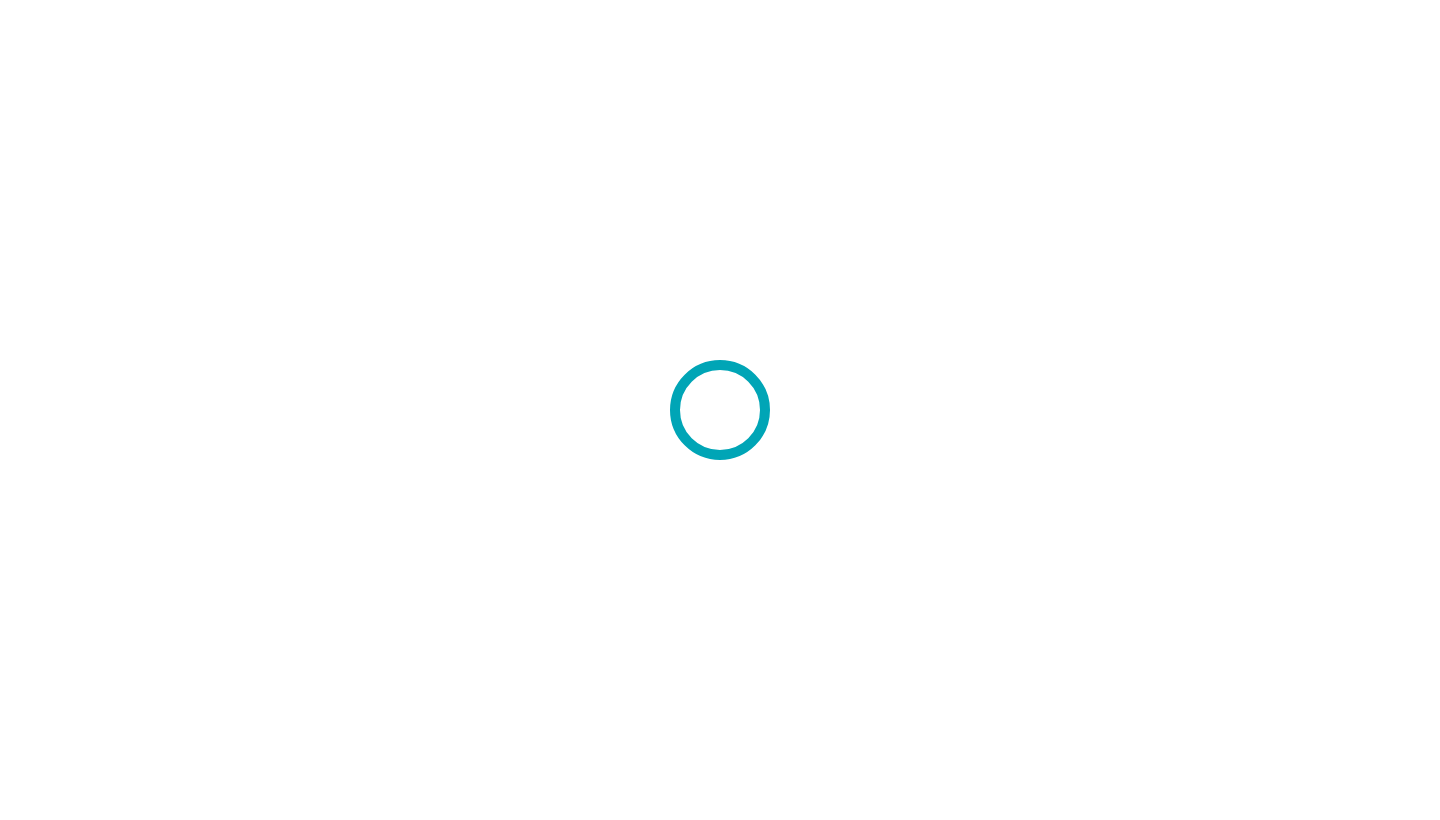 scroll, scrollTop: 0, scrollLeft: 0, axis: both 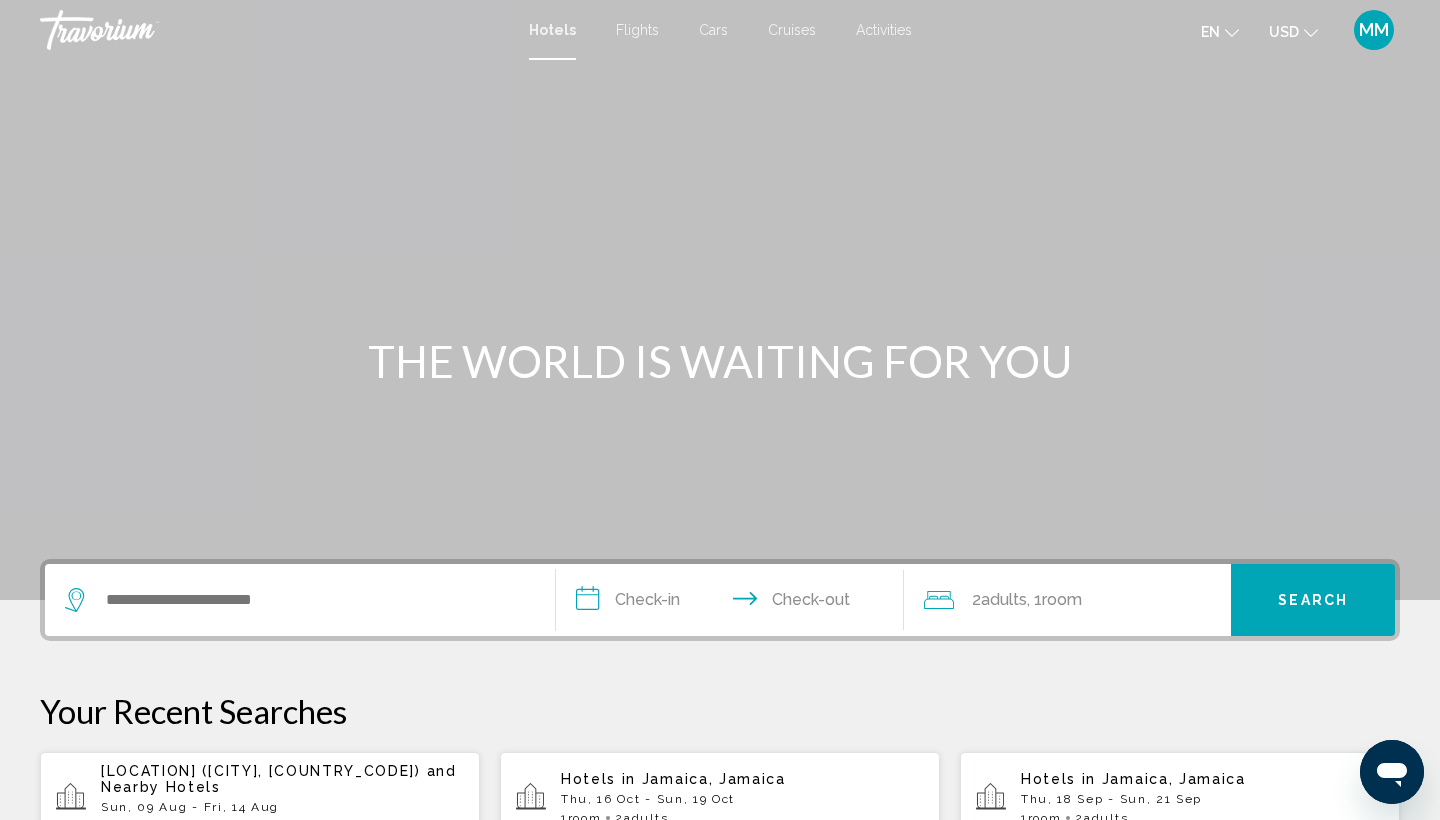 click on "Cars" at bounding box center [713, 30] 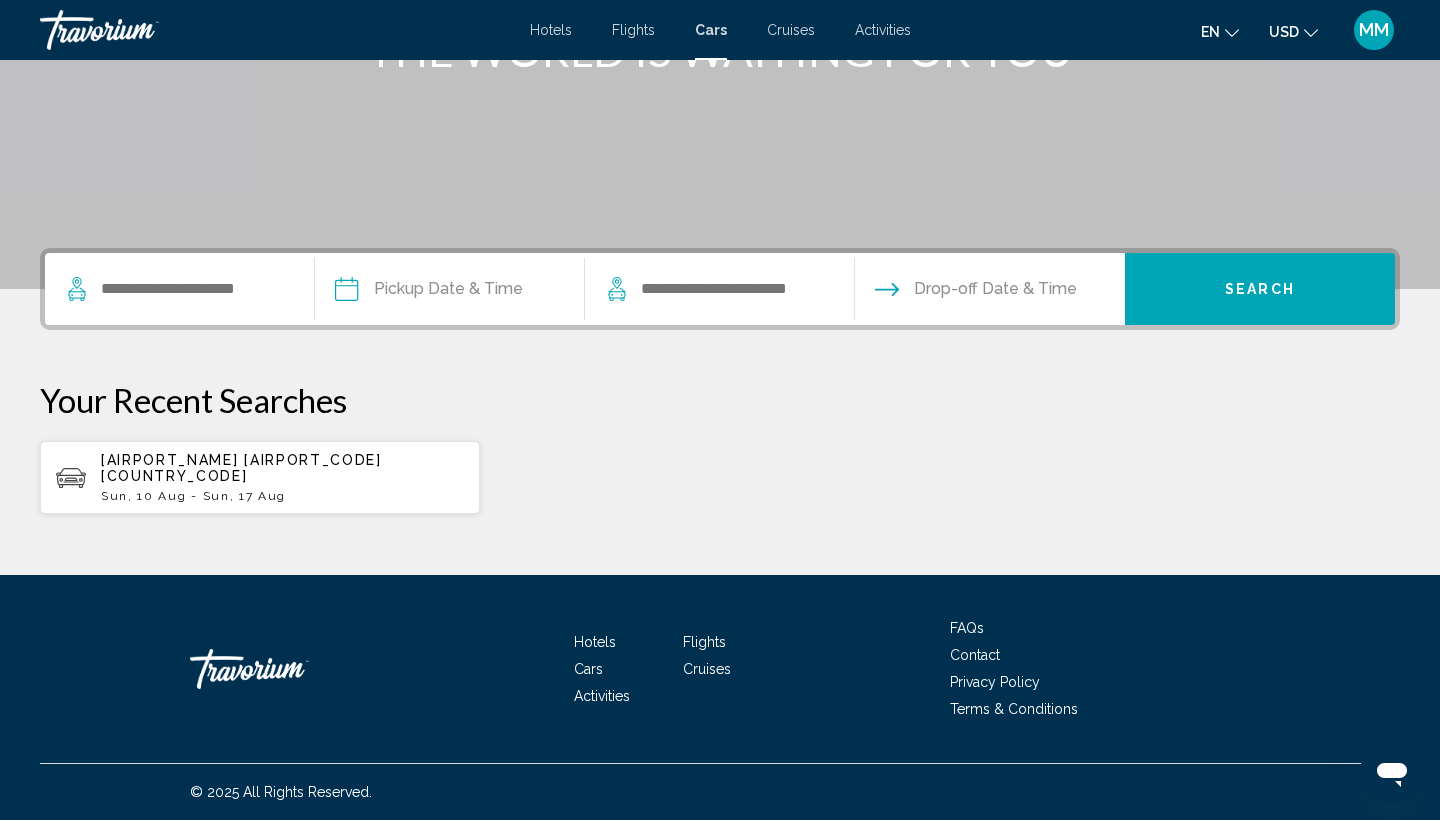 scroll, scrollTop: 314, scrollLeft: 0, axis: vertical 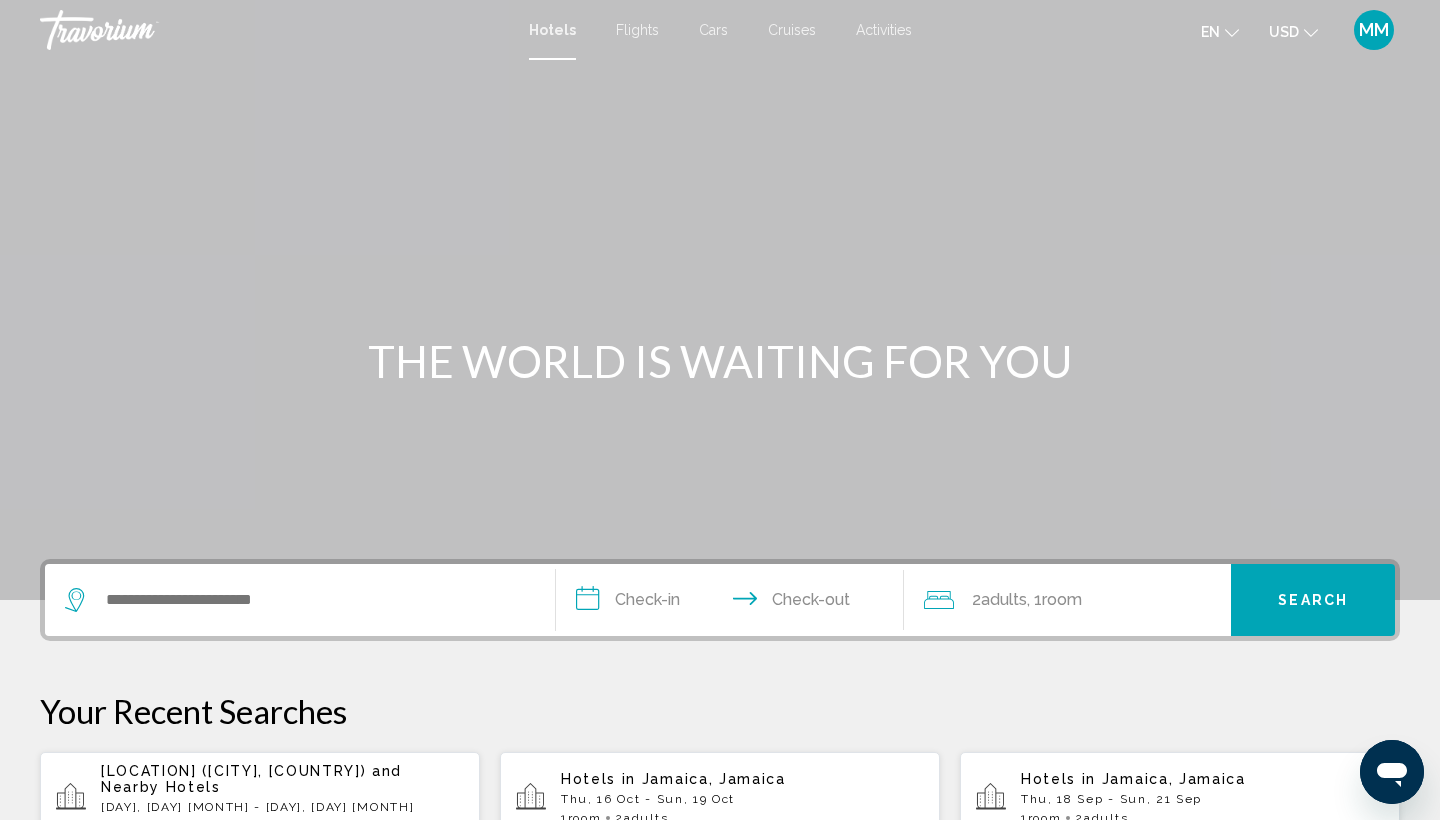 click on "Activities" at bounding box center [884, 30] 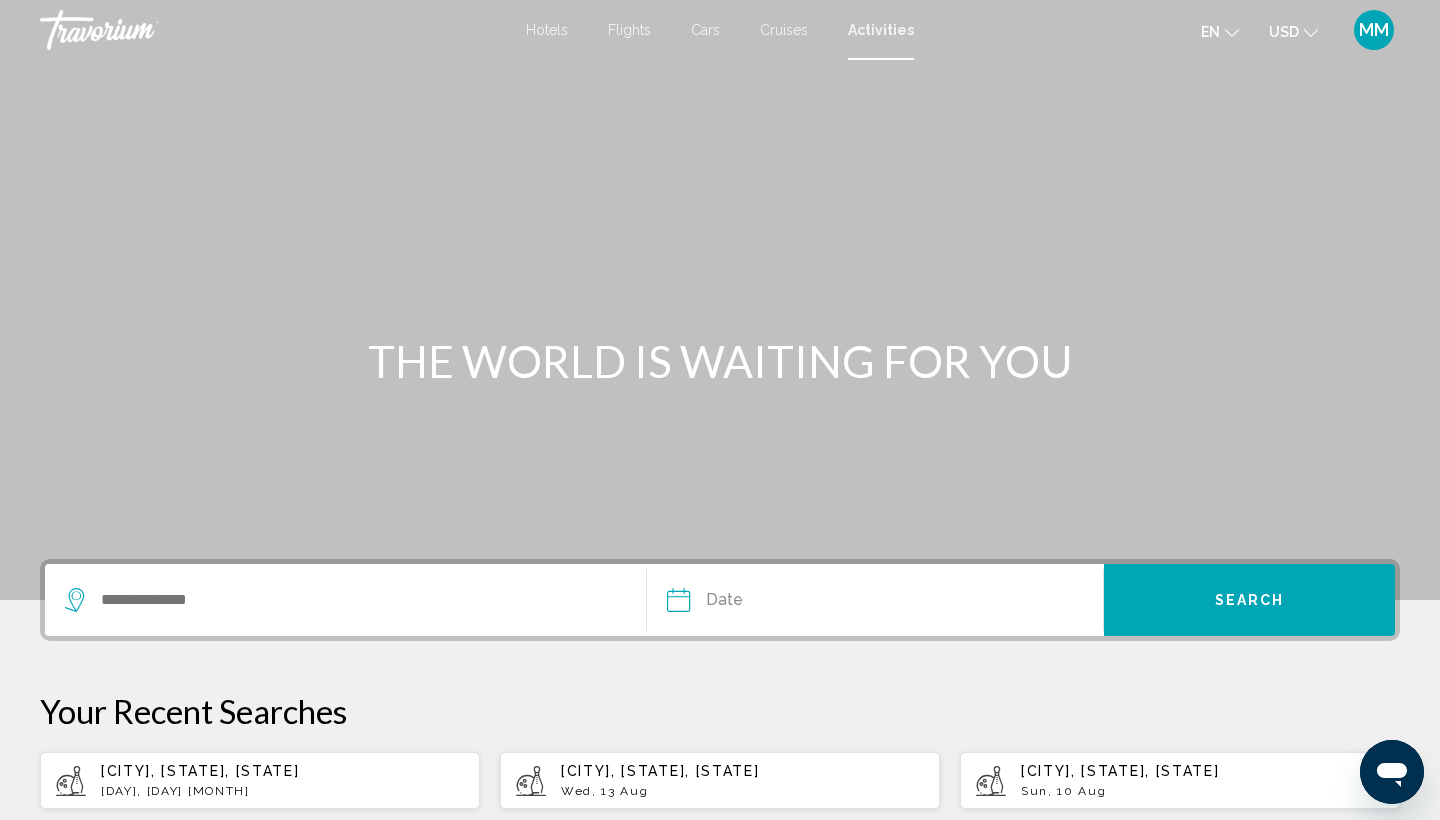 scroll, scrollTop: 0, scrollLeft: 0, axis: both 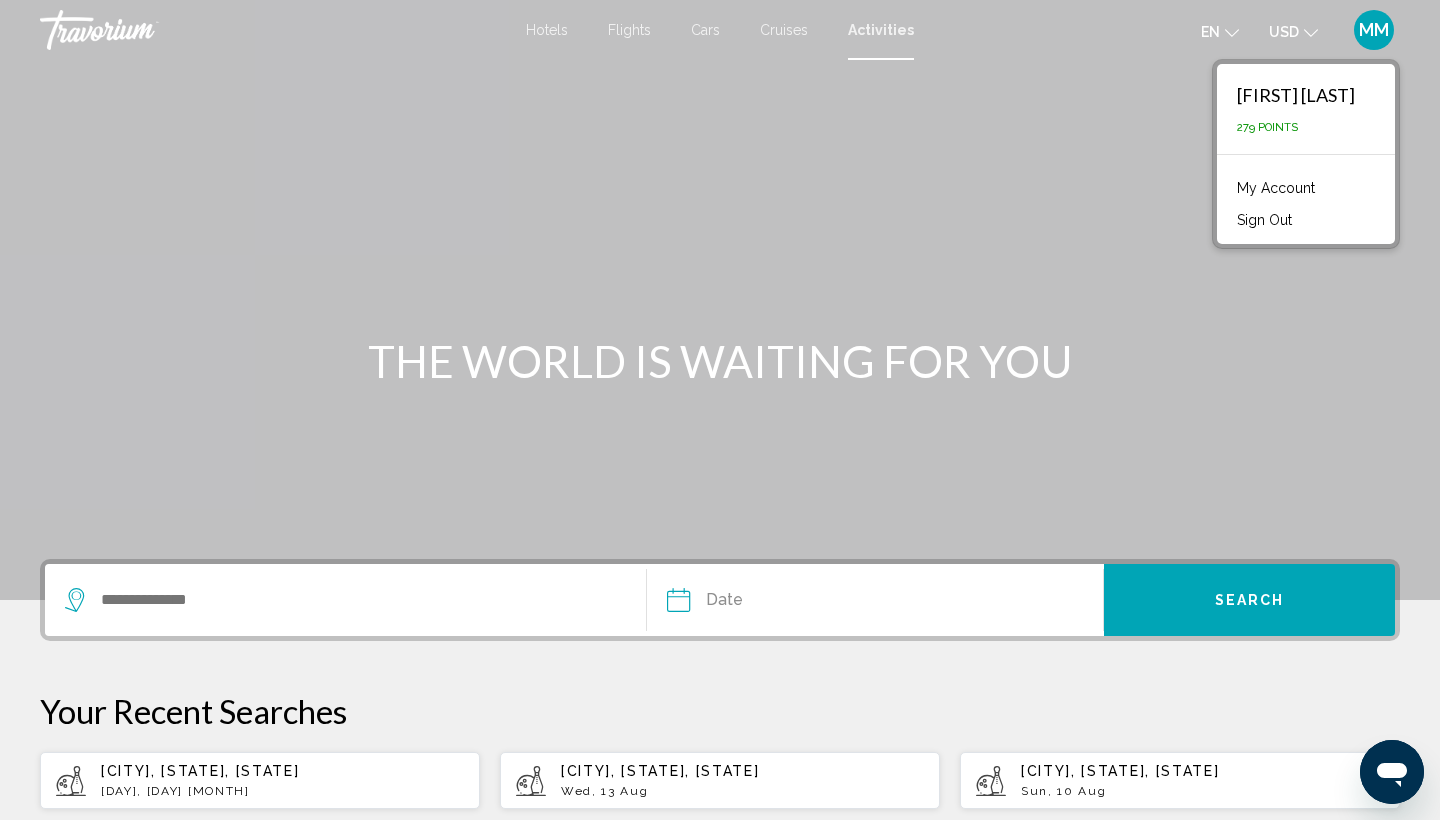 click at bounding box center (720, 300) 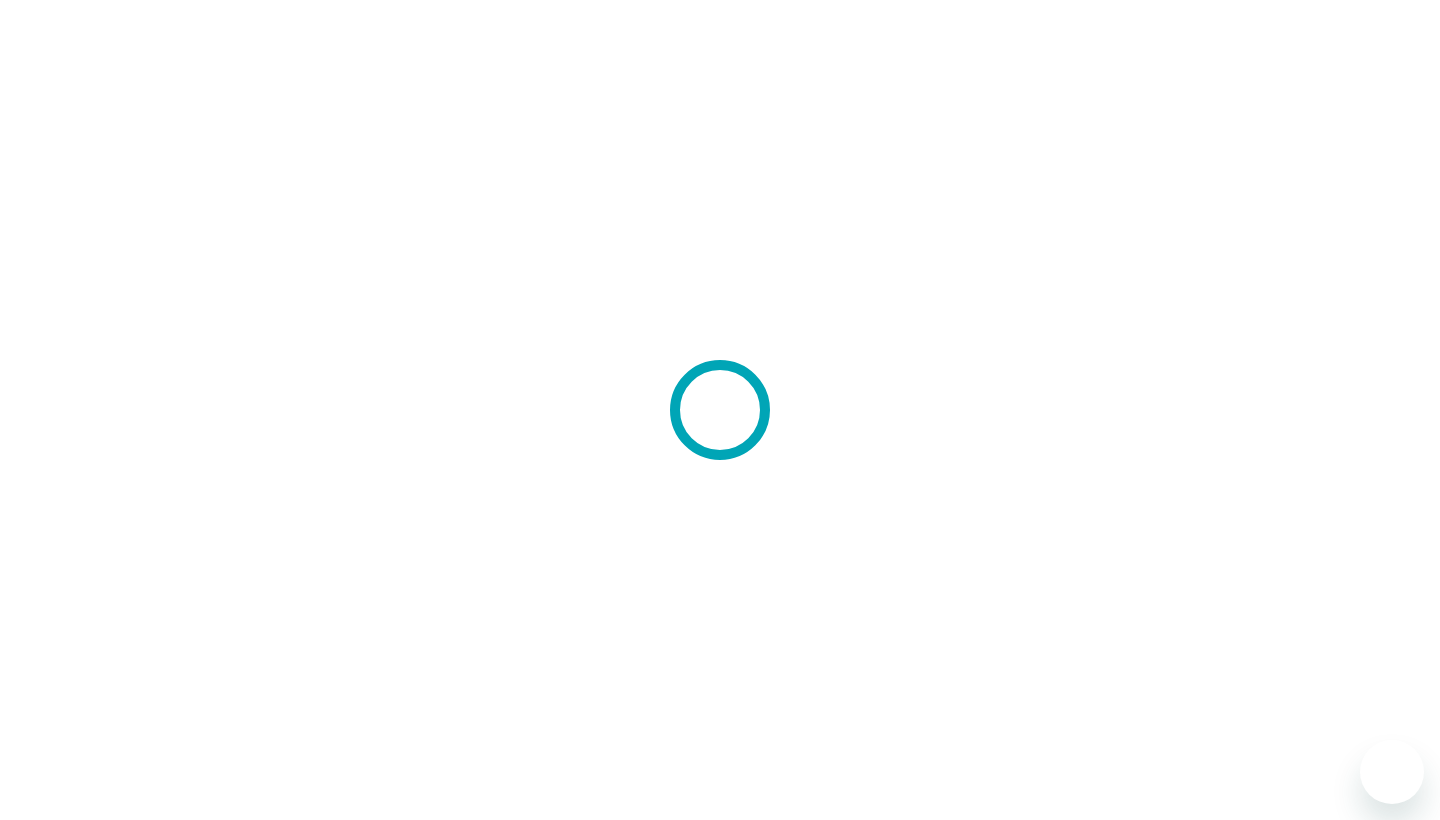 scroll, scrollTop: 0, scrollLeft: 0, axis: both 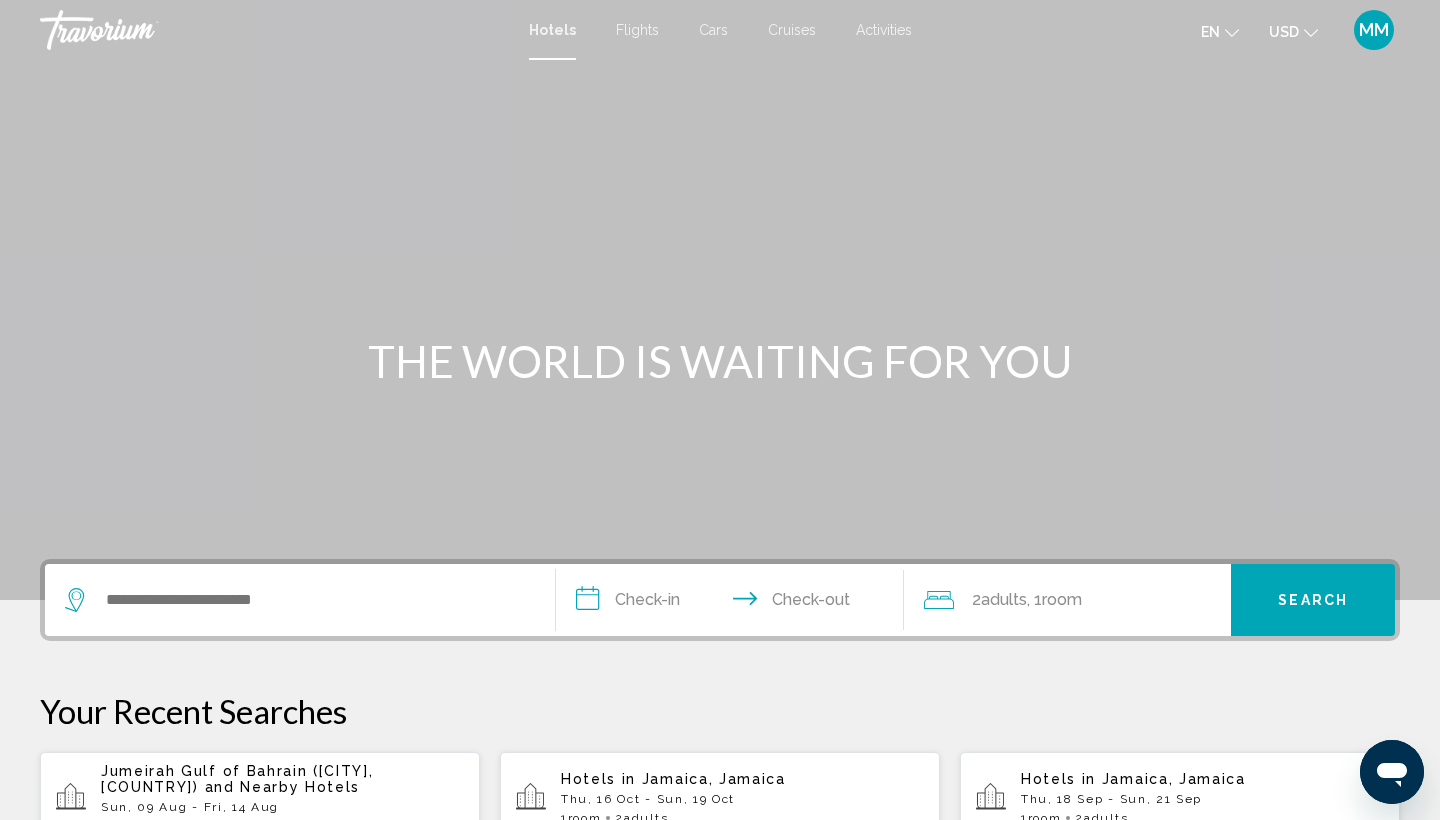 click on "Cars" at bounding box center [713, 30] 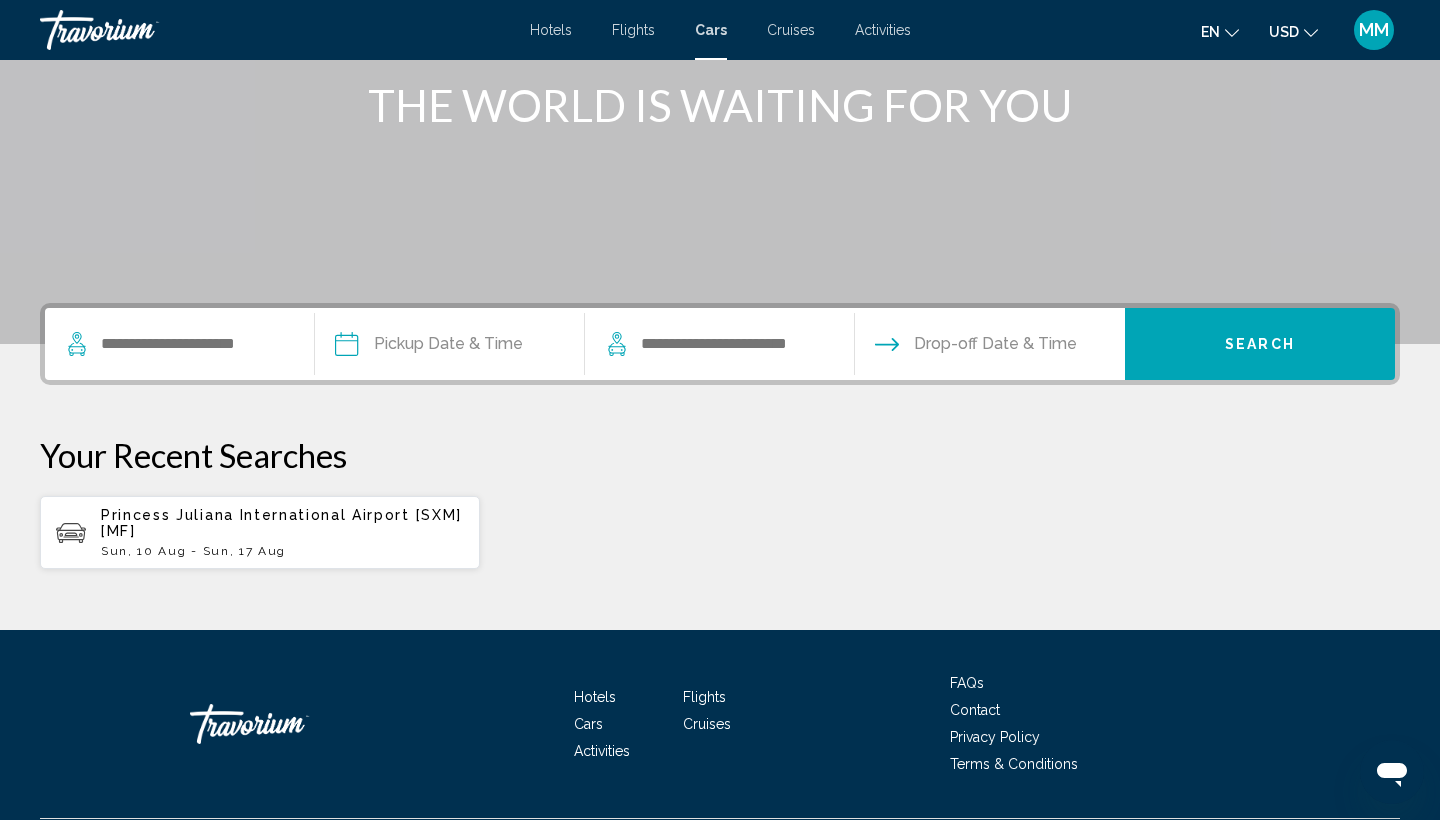 scroll, scrollTop: 285, scrollLeft: 0, axis: vertical 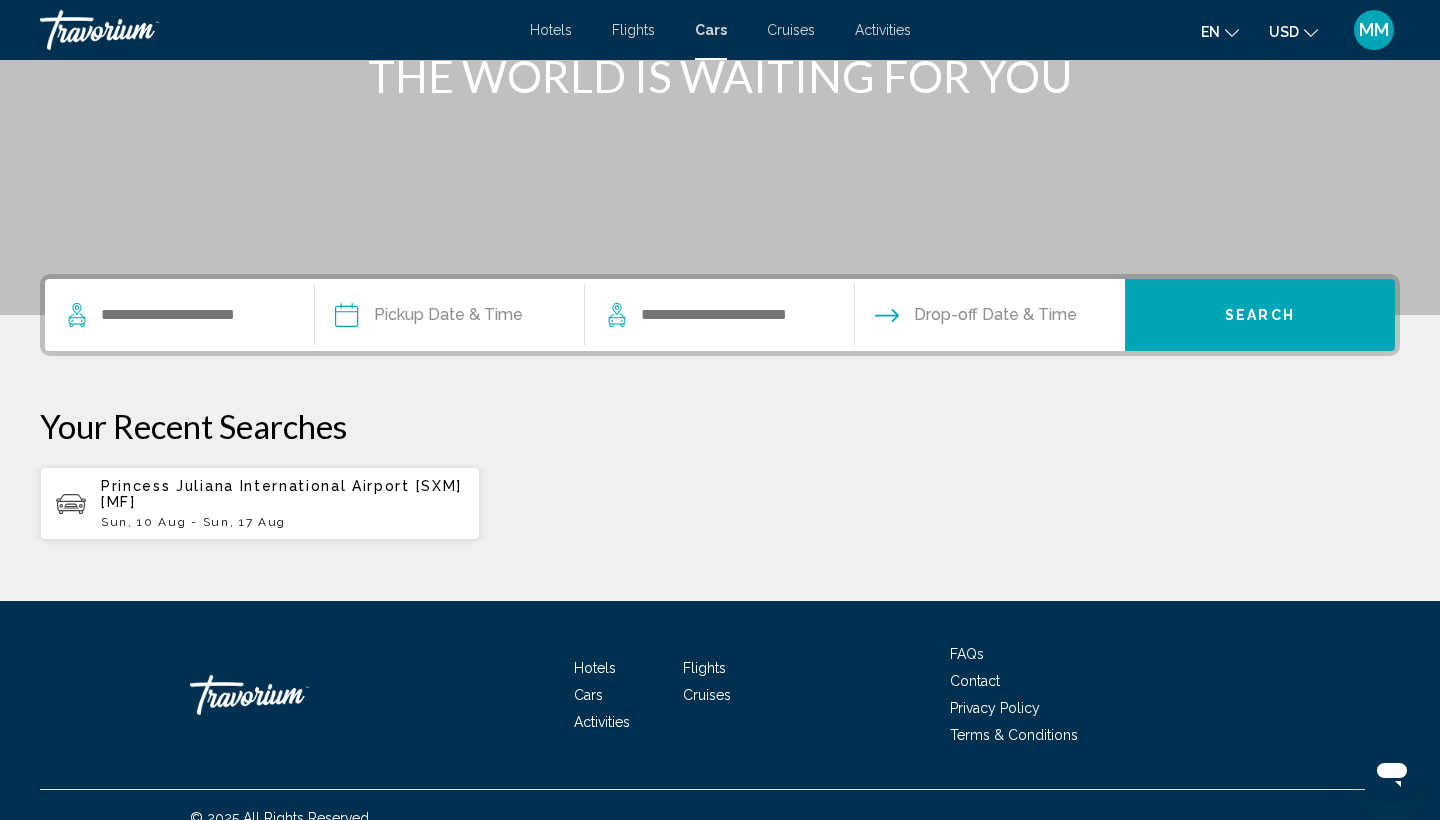 click on "Princess Juliana International Airport [SXM] [MF]" at bounding box center [281, 494] 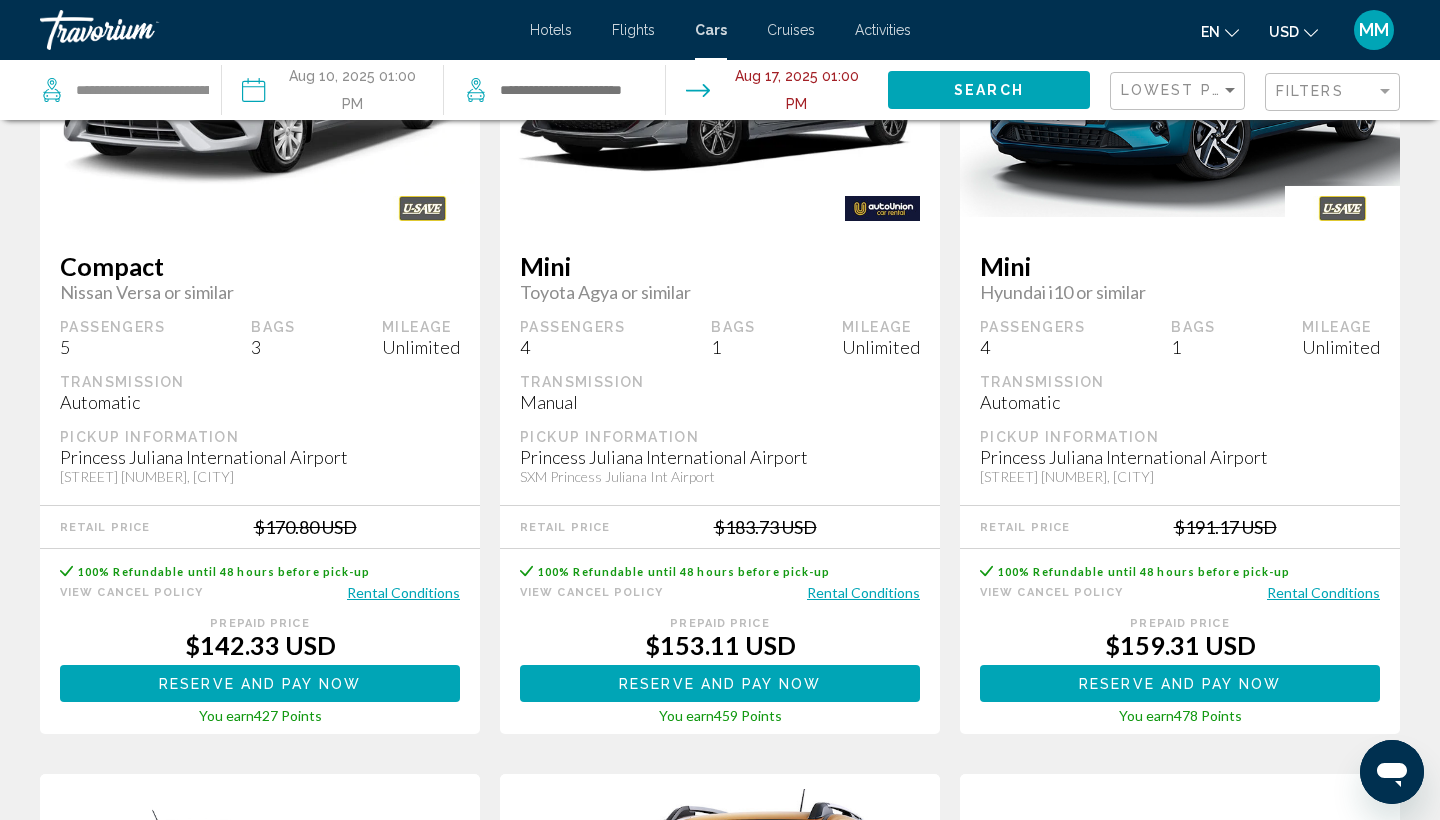 scroll, scrollTop: 280, scrollLeft: 0, axis: vertical 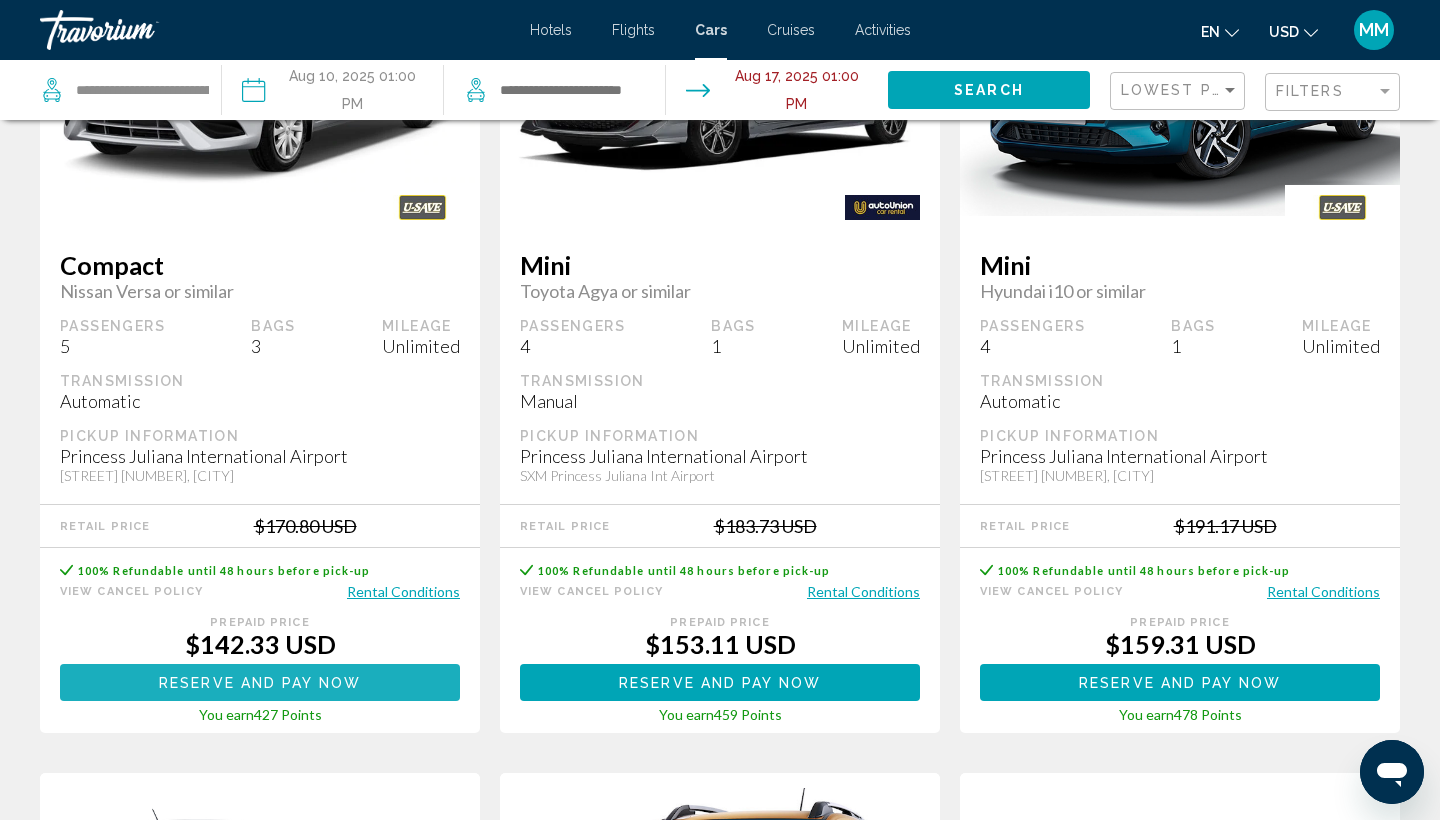 click on "Reserve and pay now" at bounding box center [260, 683] 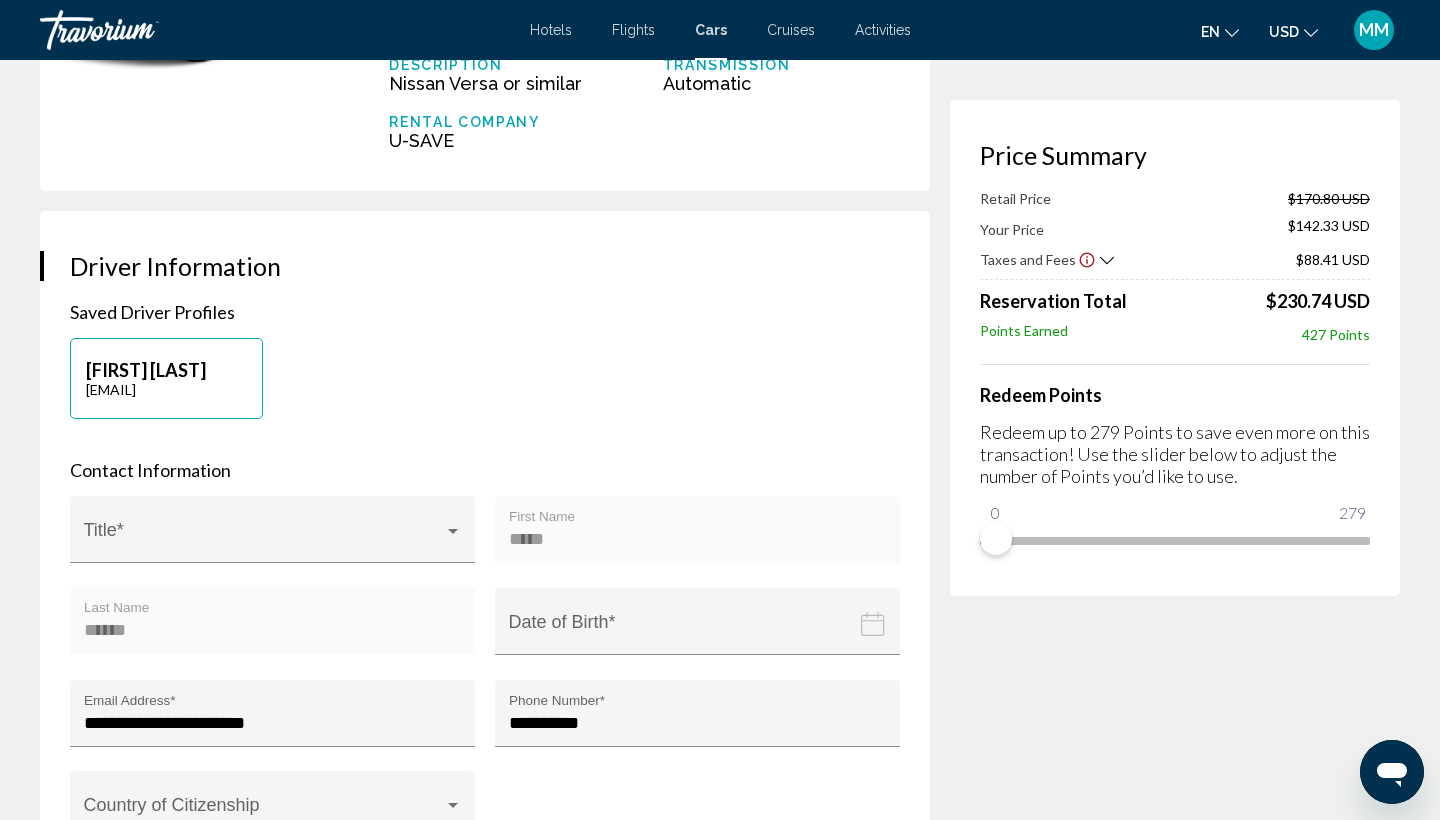 scroll, scrollTop: 360, scrollLeft: 0, axis: vertical 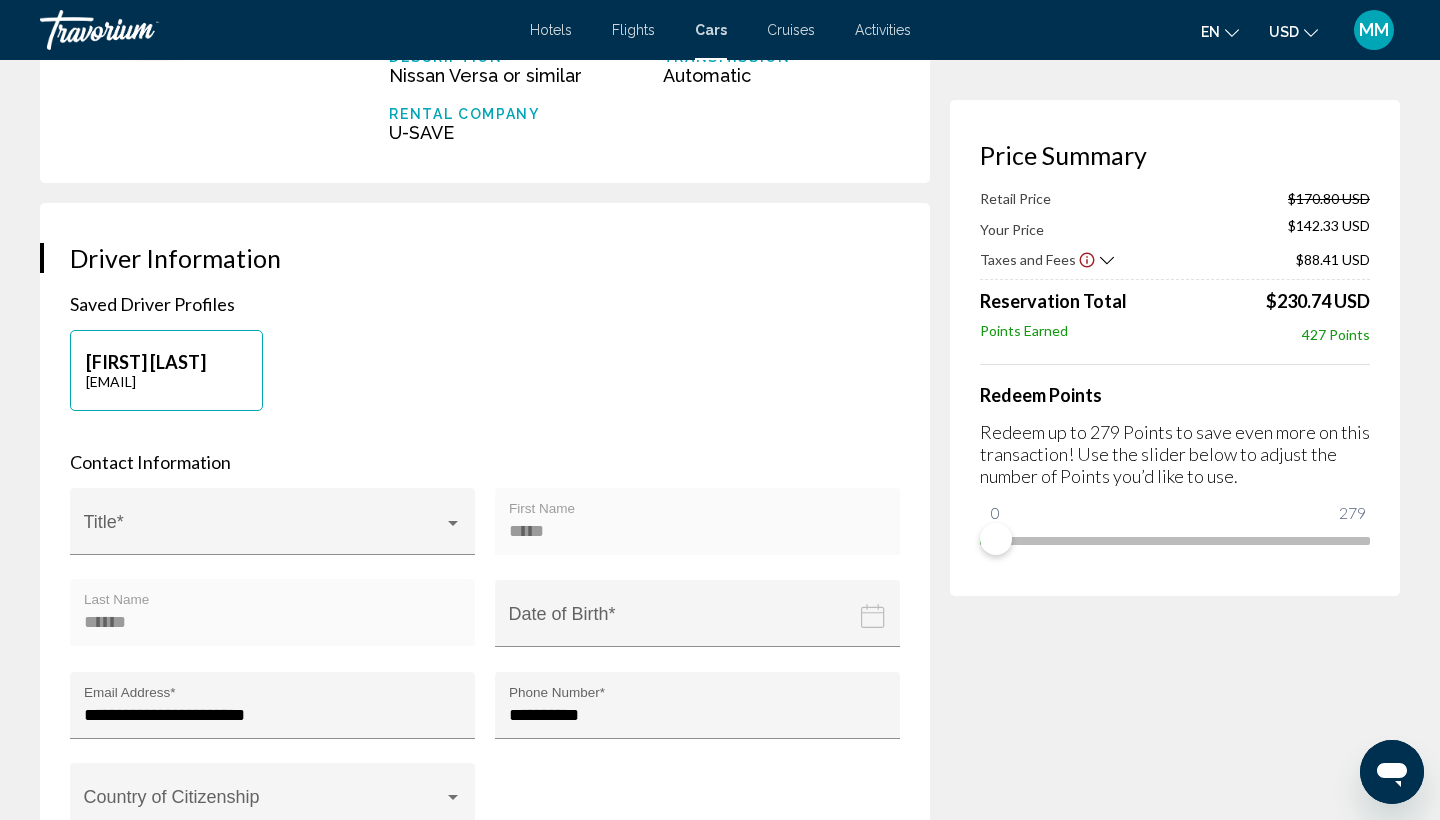 click 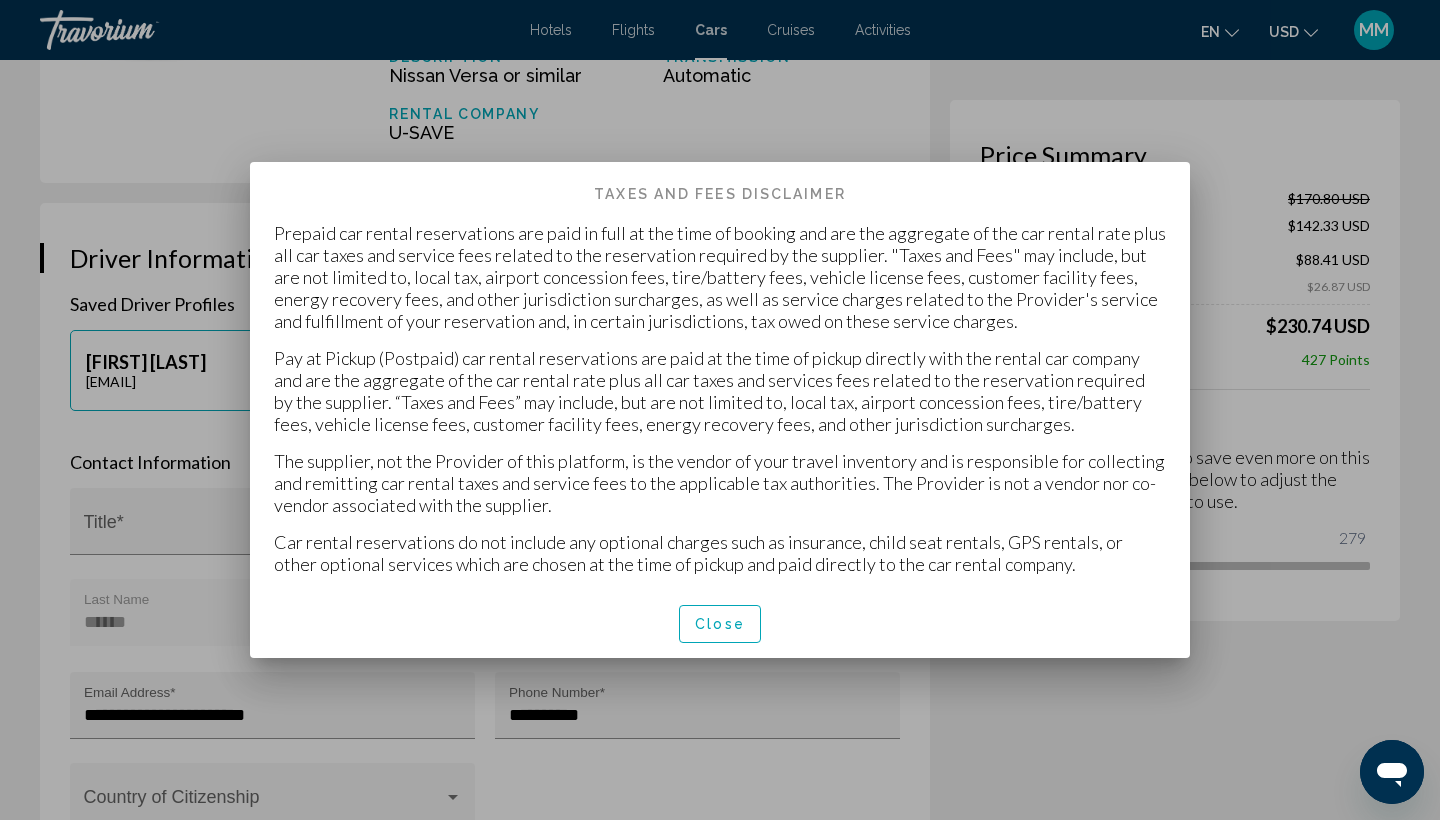 click on "Close" at bounding box center (720, 625) 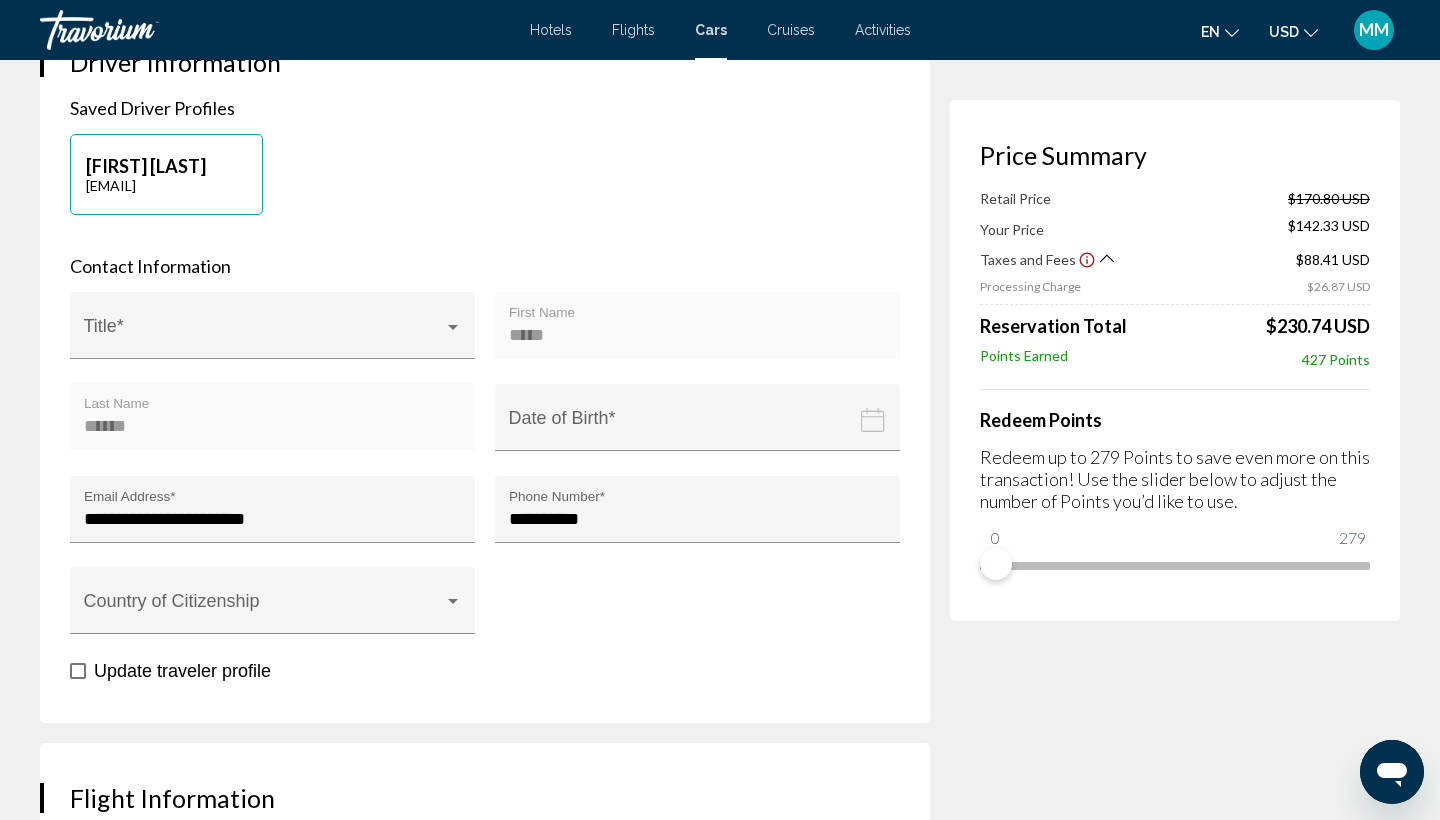 scroll, scrollTop: 562, scrollLeft: 0, axis: vertical 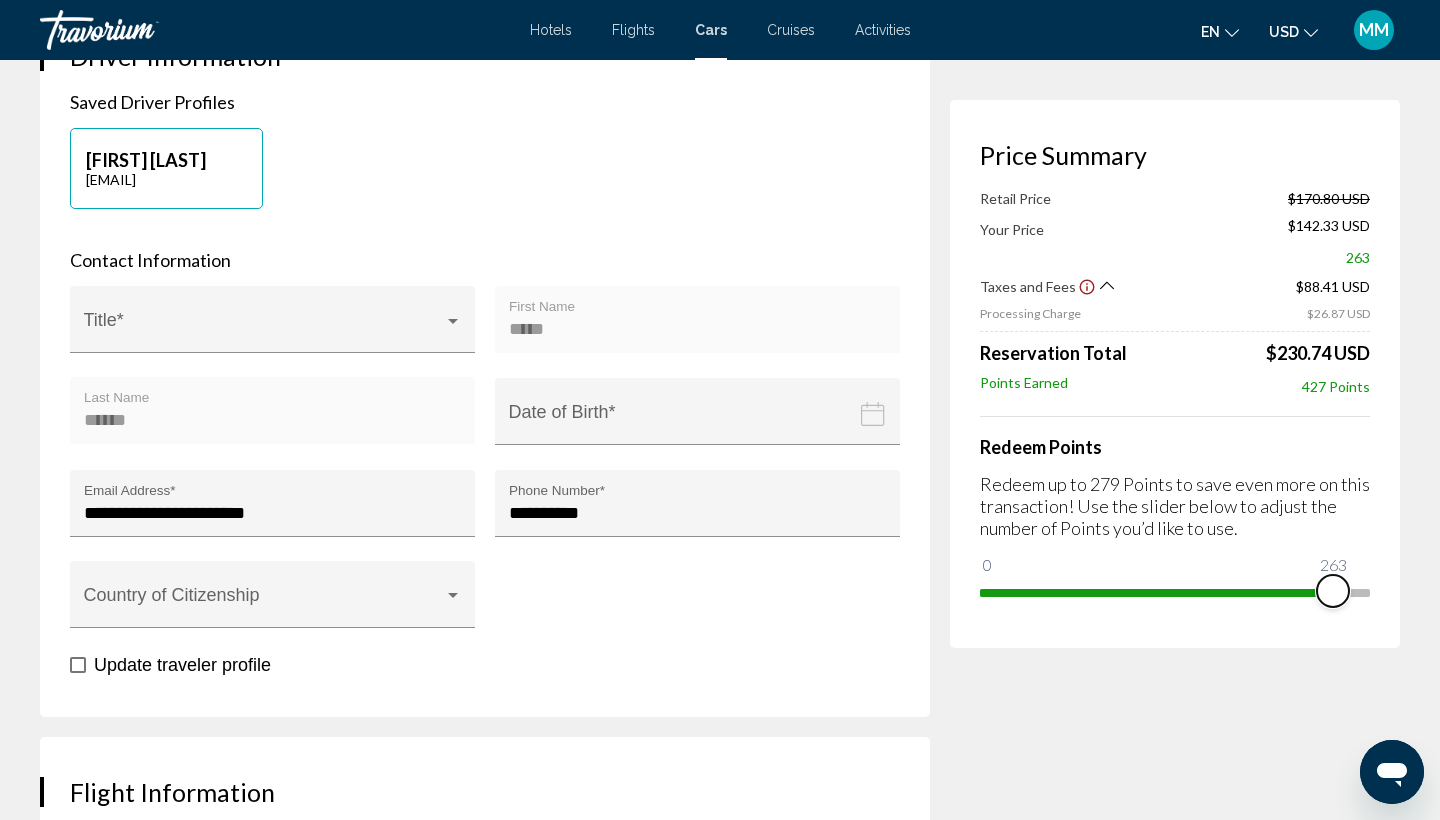 drag, startPoint x: 998, startPoint y: 565, endPoint x: 1343, endPoint y: 600, distance: 346.7708 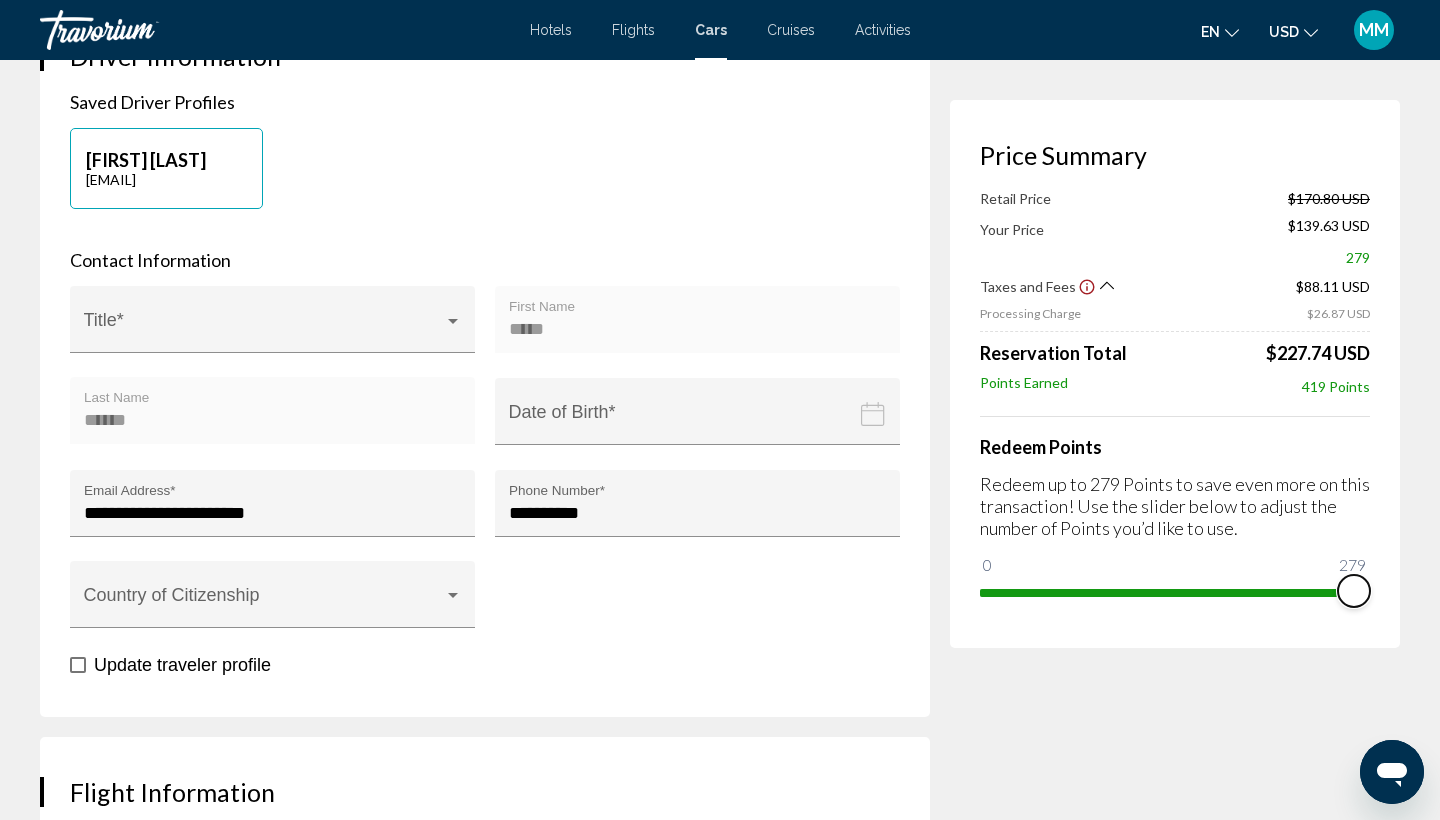 drag, startPoint x: 1336, startPoint y: 600, endPoint x: 1390, endPoint y: 599, distance: 54.00926 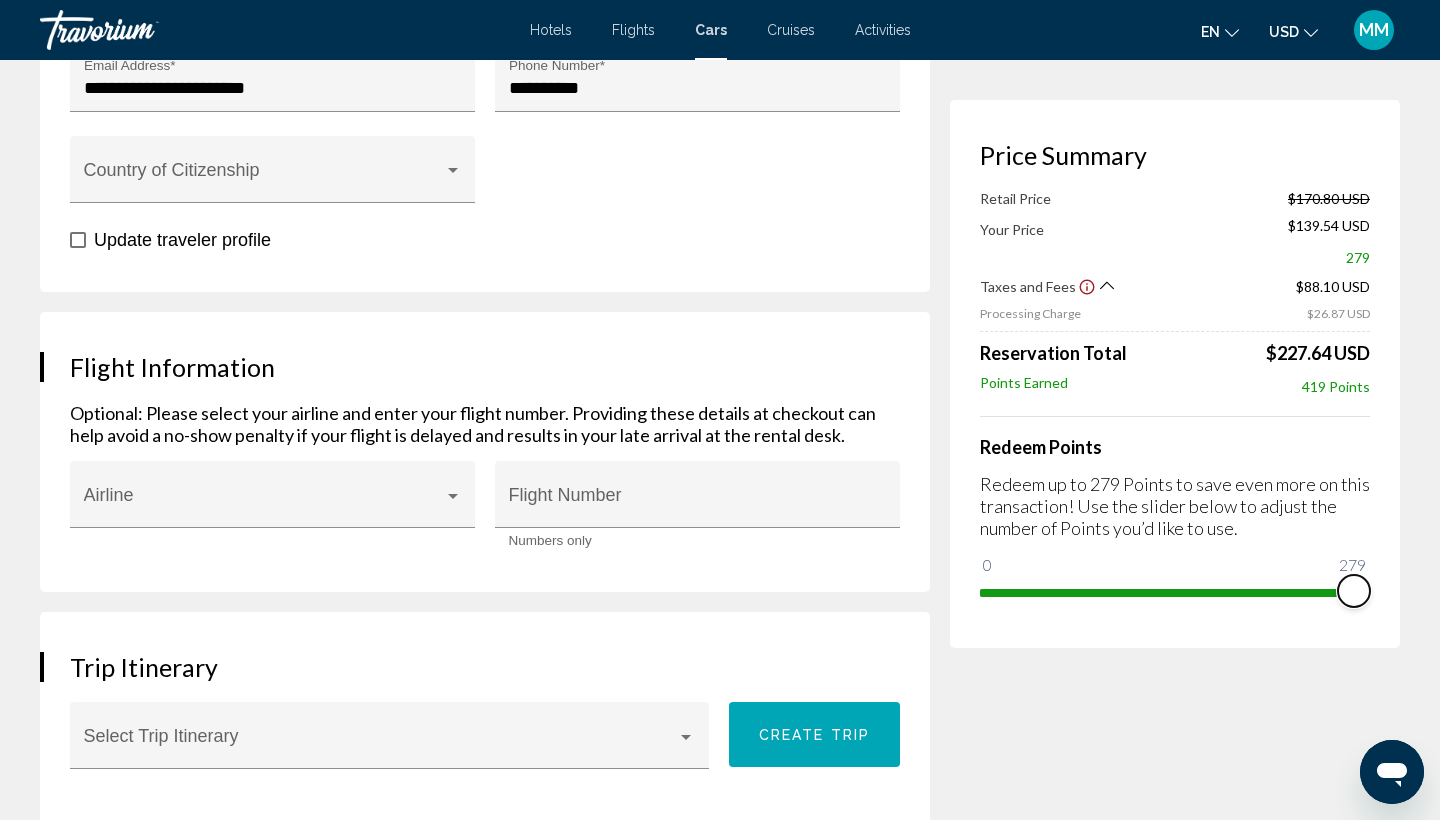 scroll, scrollTop: 988, scrollLeft: 0, axis: vertical 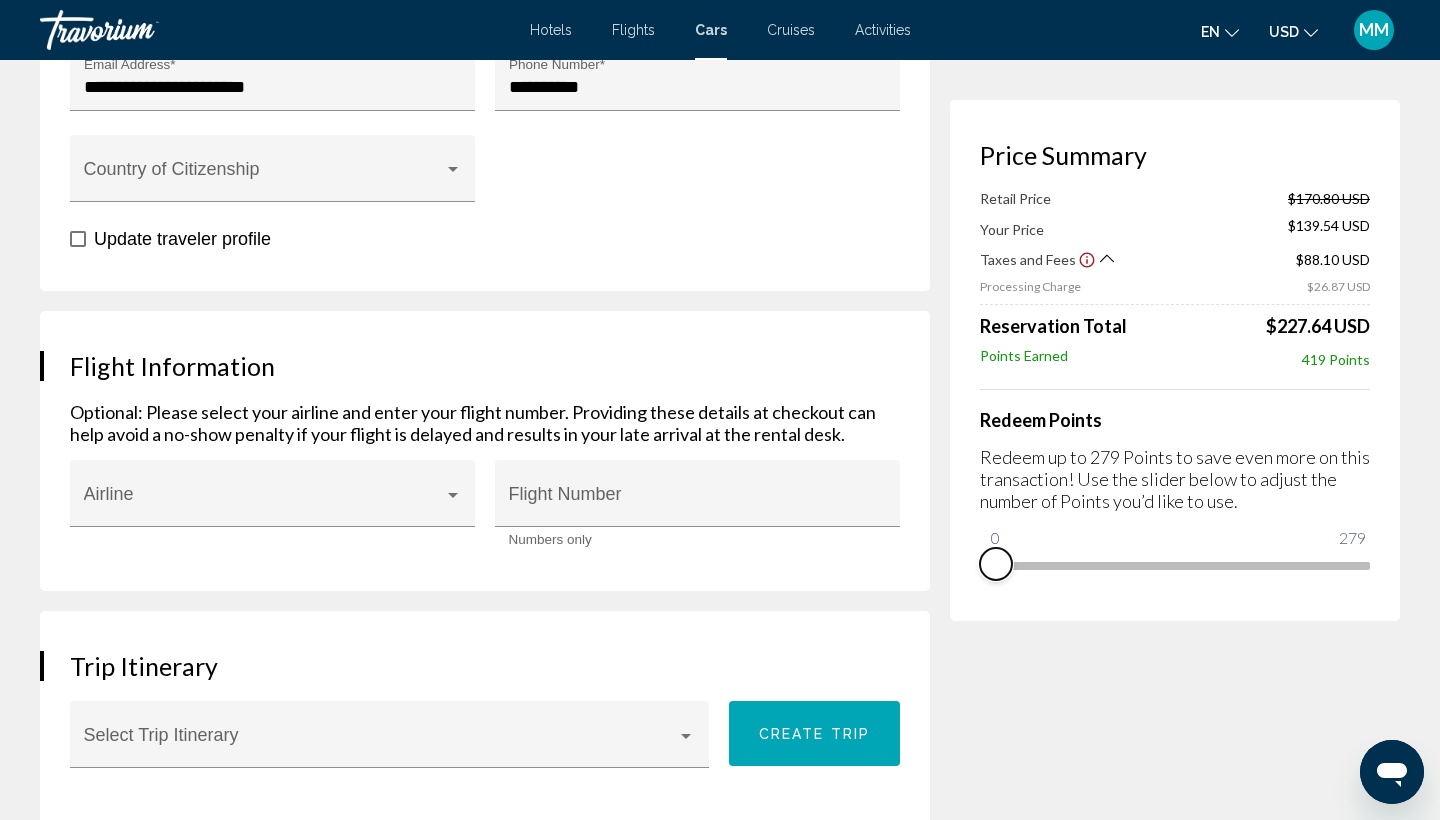 drag, startPoint x: 1366, startPoint y: 592, endPoint x: 969, endPoint y: 603, distance: 397.15237 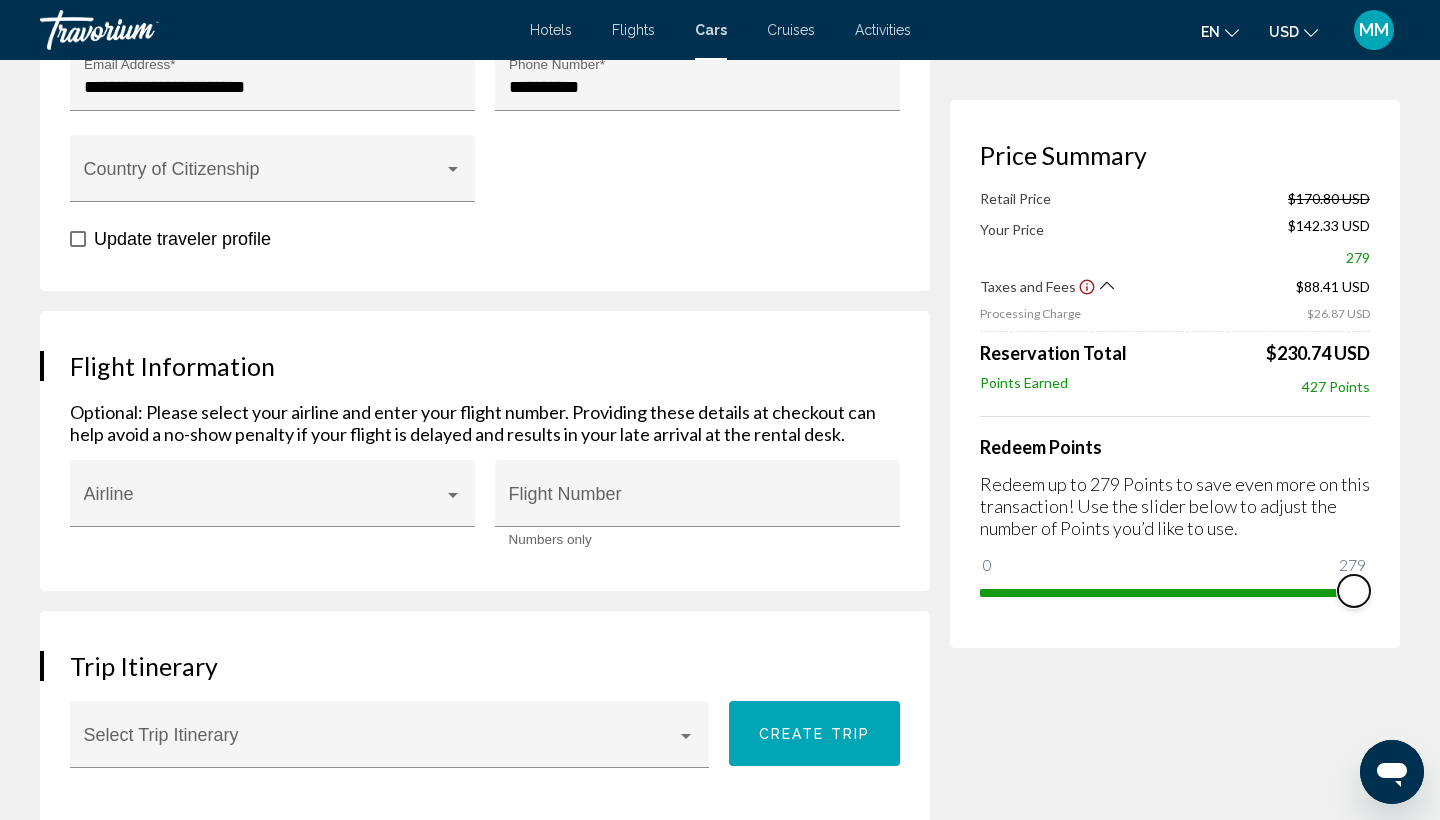 drag, startPoint x: 991, startPoint y: 566, endPoint x: 1439, endPoint y: 558, distance: 448.0714 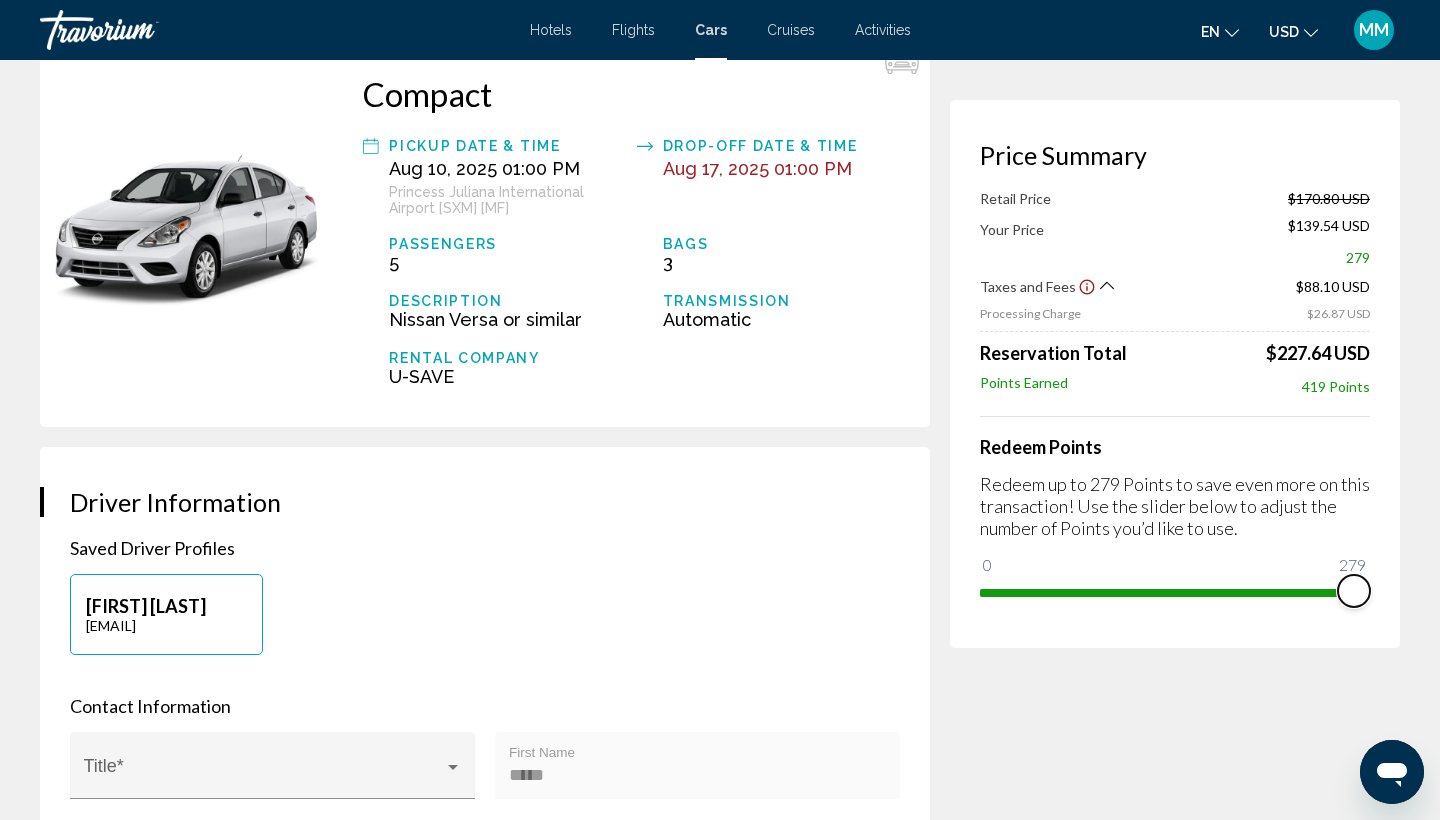 scroll, scrollTop: 148, scrollLeft: 0, axis: vertical 